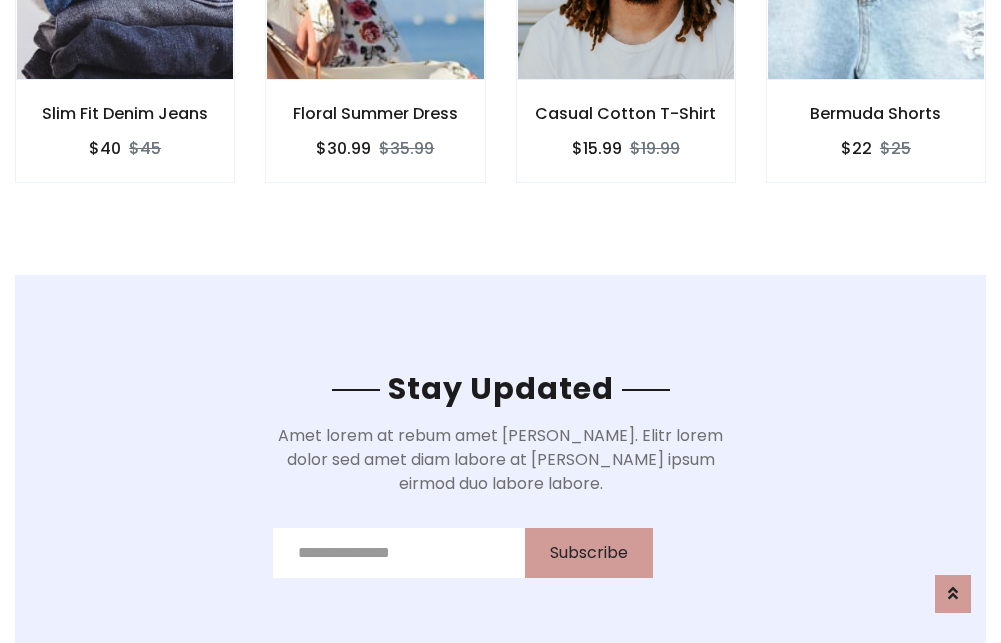 scroll, scrollTop: 3012, scrollLeft: 0, axis: vertical 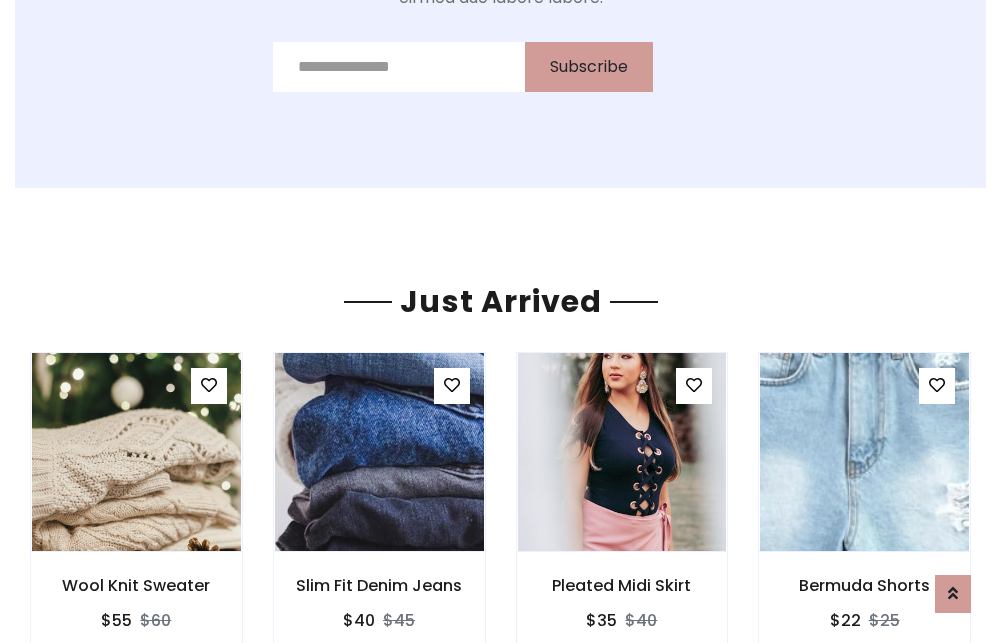 click on "Casual Cotton T-Shirt
$15.99
$19.99" at bounding box center (626, -441) 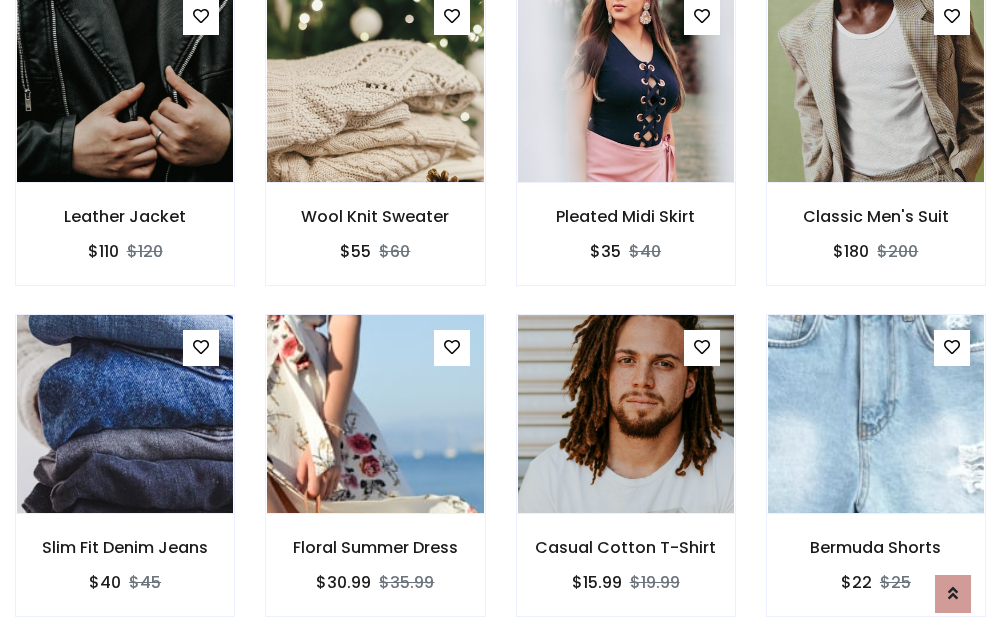 click on "Casual Cotton T-Shirt
$15.99
$19.99" at bounding box center [626, 479] 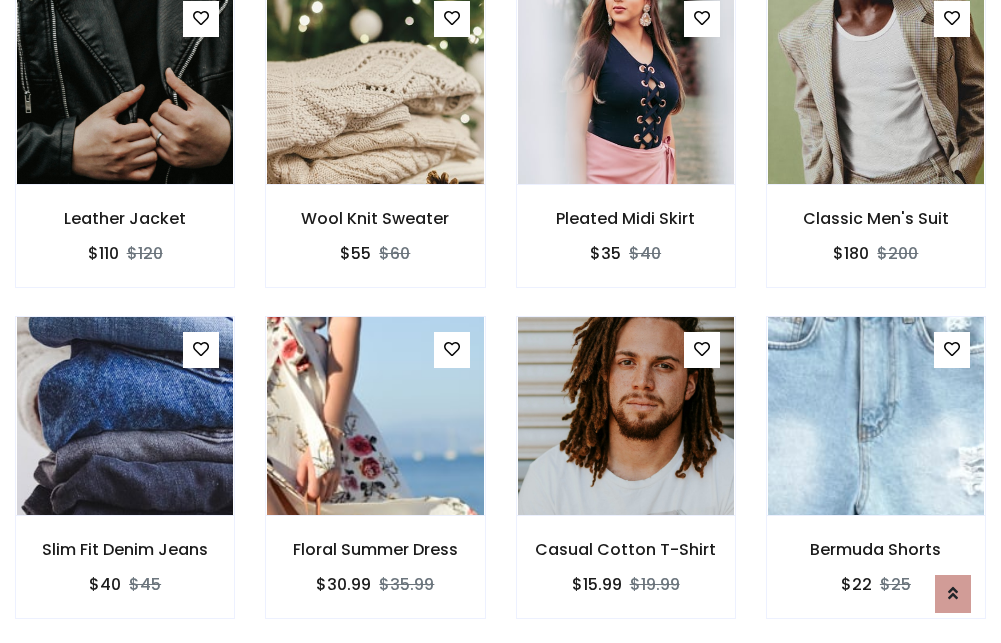 click on "Casual Cotton T-Shirt
$15.99
$19.99" at bounding box center [626, 481] 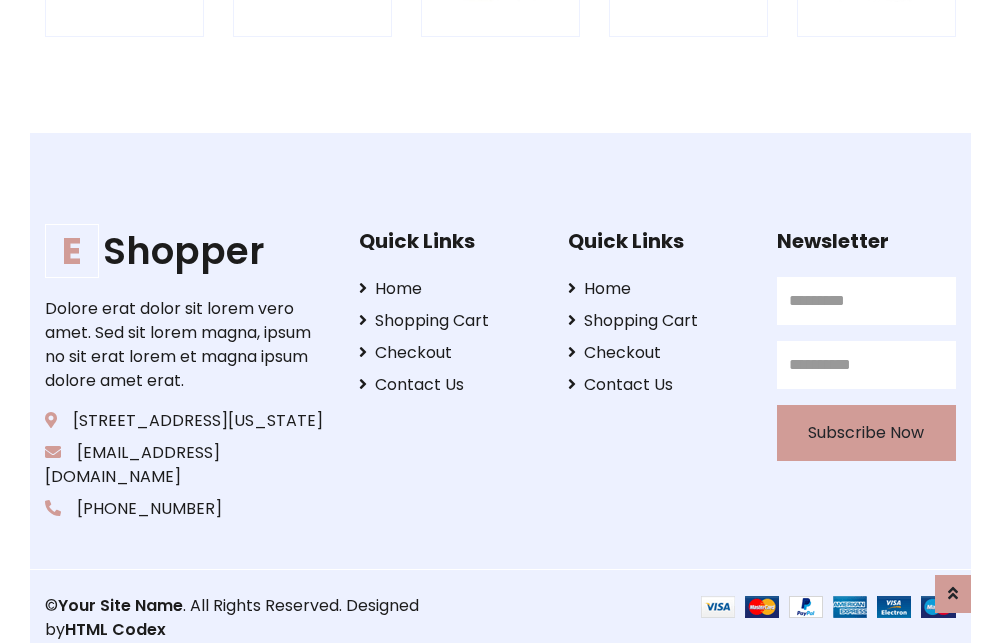 scroll, scrollTop: 3807, scrollLeft: 0, axis: vertical 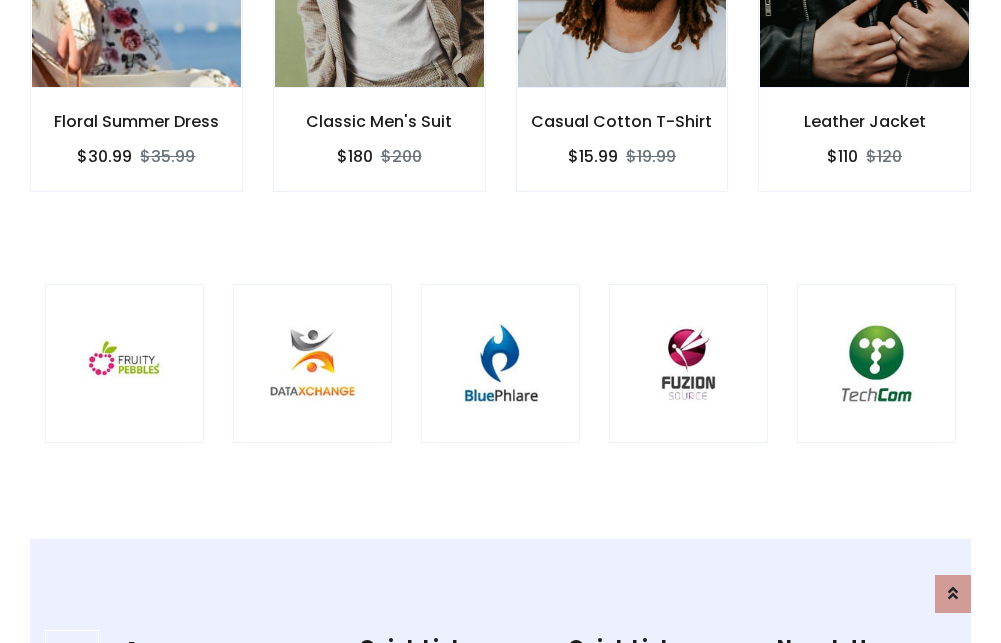 click at bounding box center [500, 363] 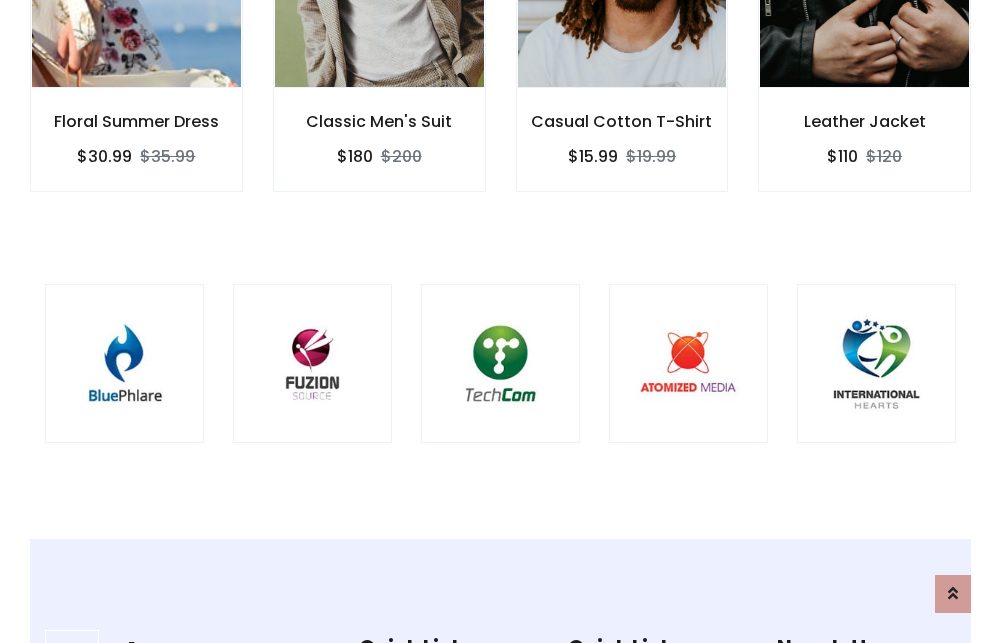 click at bounding box center [500, 363] 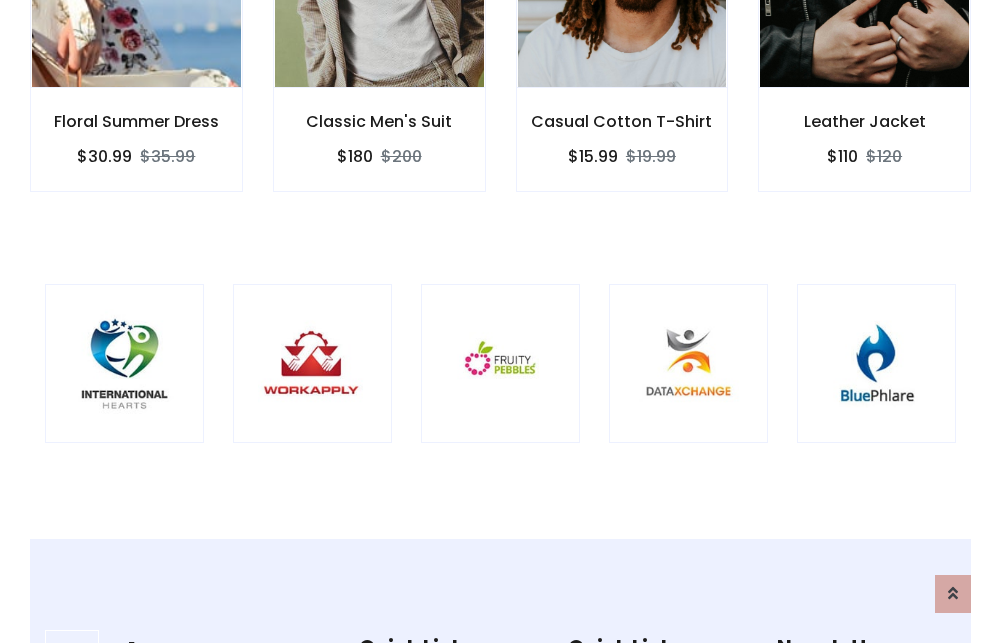 scroll, scrollTop: 0, scrollLeft: 0, axis: both 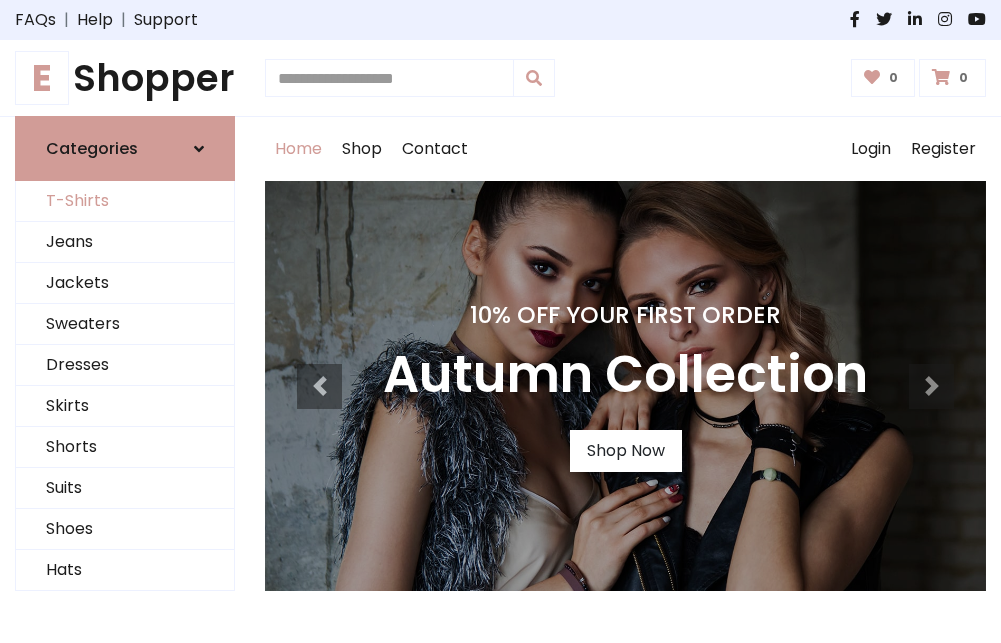 click on "T-Shirts" at bounding box center [125, 201] 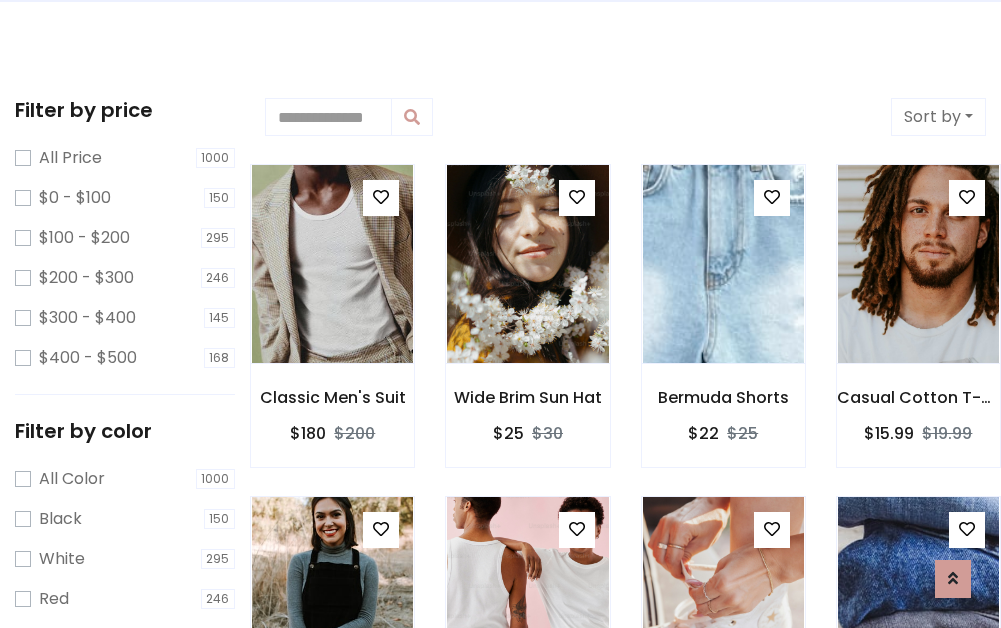 scroll, scrollTop: 0, scrollLeft: 0, axis: both 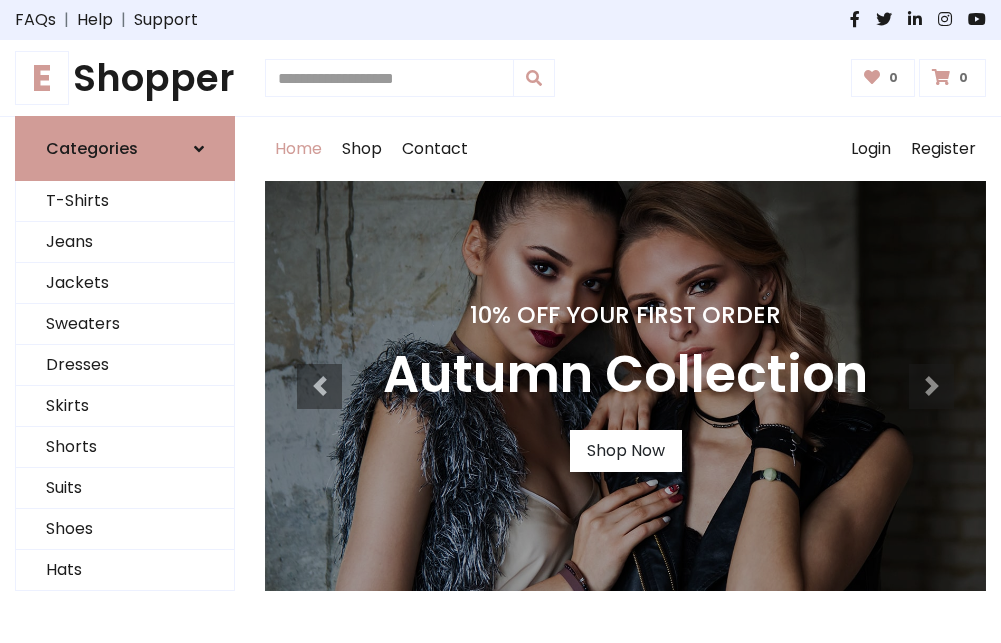 click on "E Shopper" at bounding box center [125, 78] 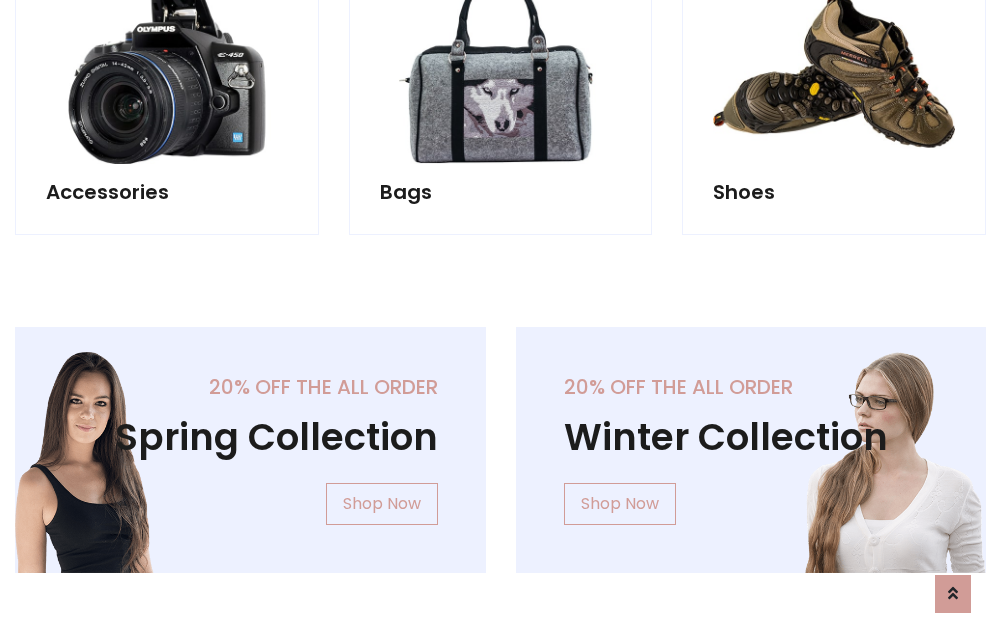 scroll, scrollTop: 1943, scrollLeft: 0, axis: vertical 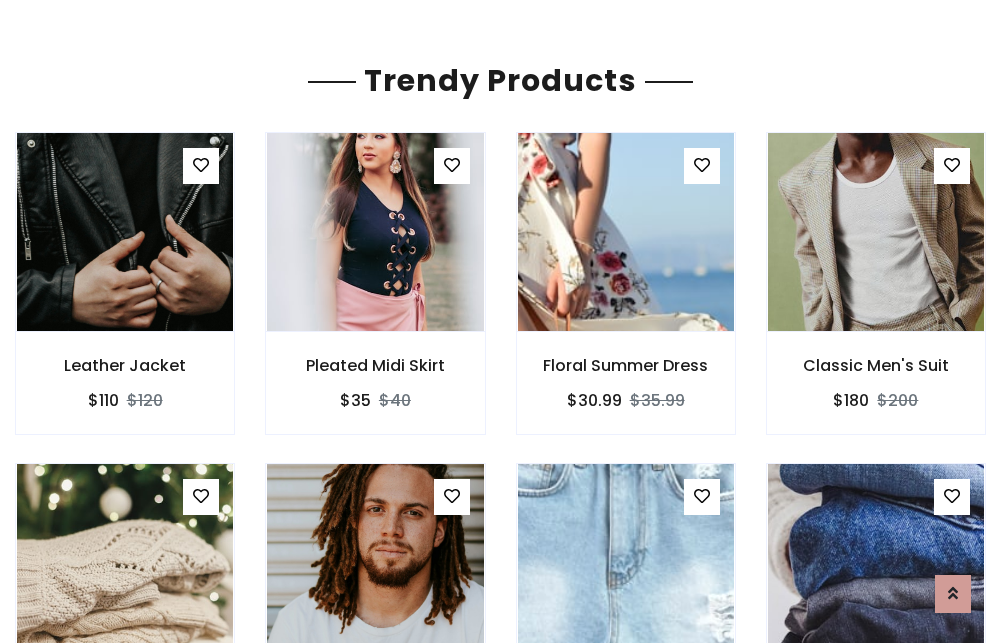 click on "Shop" at bounding box center [362, -1794] 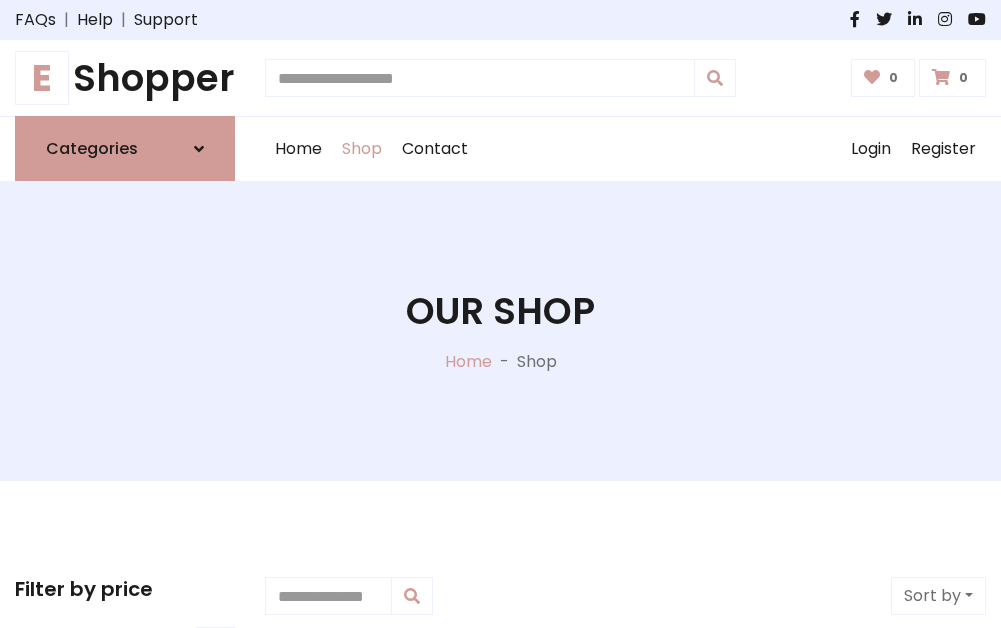 scroll, scrollTop: 0, scrollLeft: 0, axis: both 